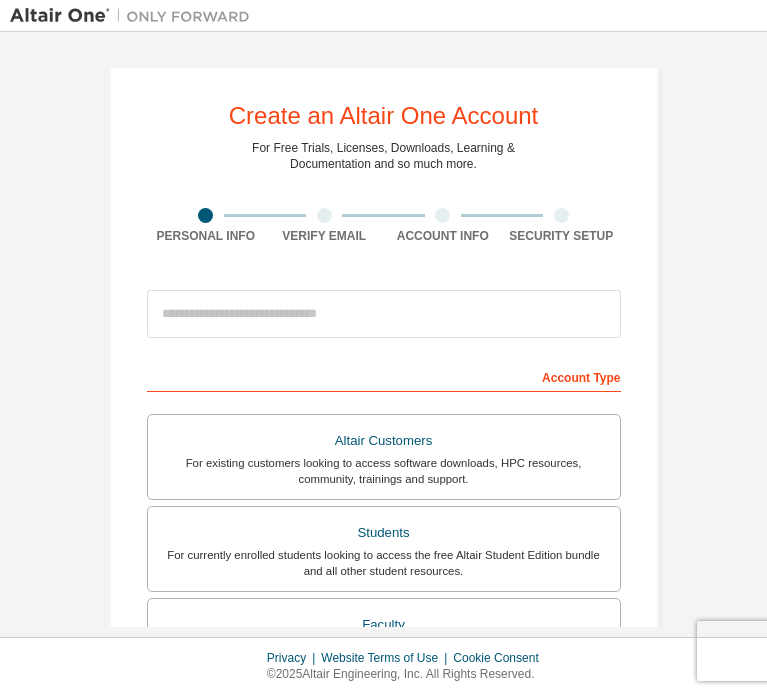 scroll, scrollTop: 0, scrollLeft: 0, axis: both 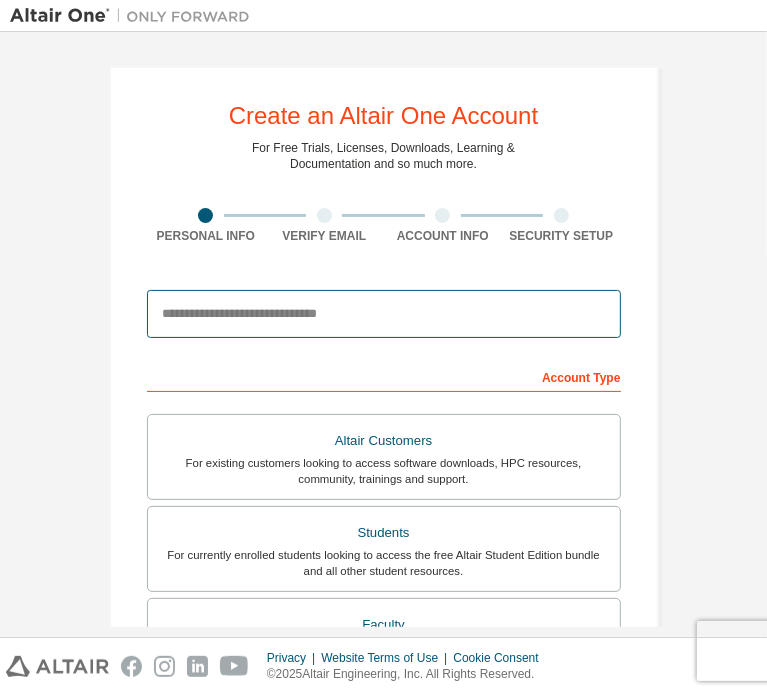 click at bounding box center [384, 314] 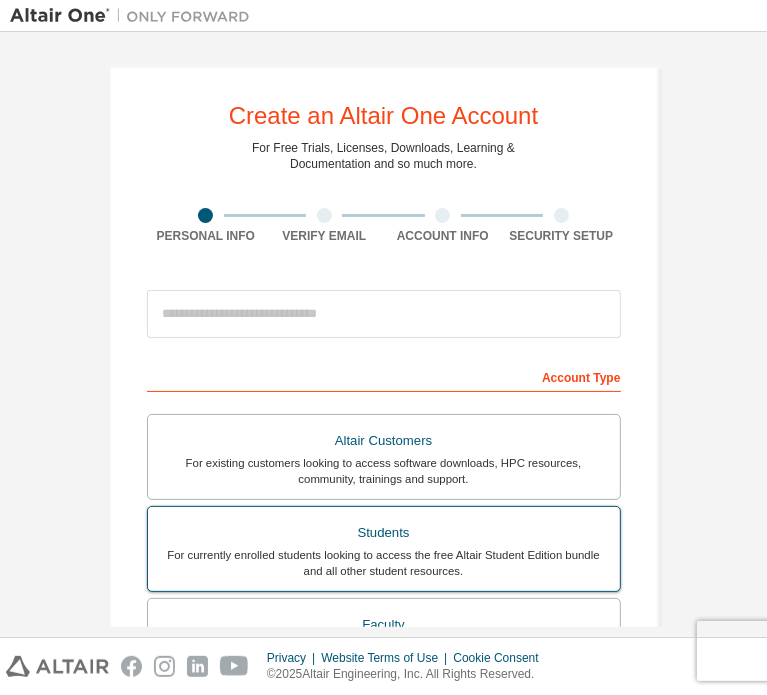 click on "For currently enrolled students looking to access the free Altair Student Edition bundle and all other student resources." at bounding box center [384, 563] 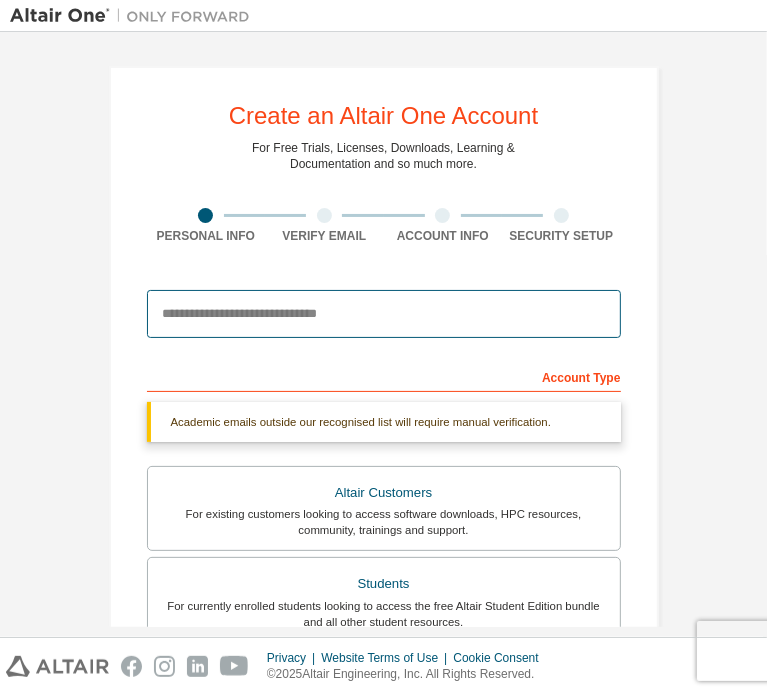 click at bounding box center [384, 314] 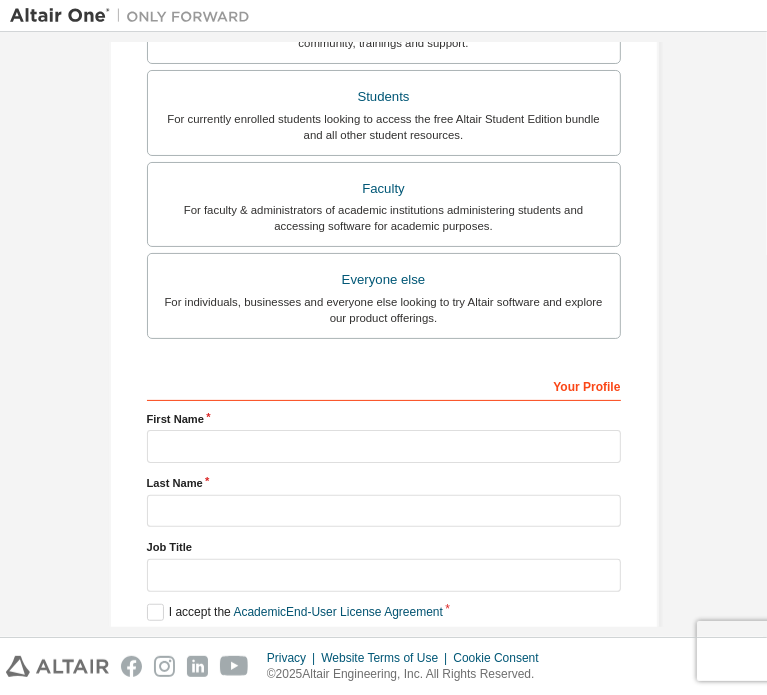 scroll, scrollTop: 435, scrollLeft: 0, axis: vertical 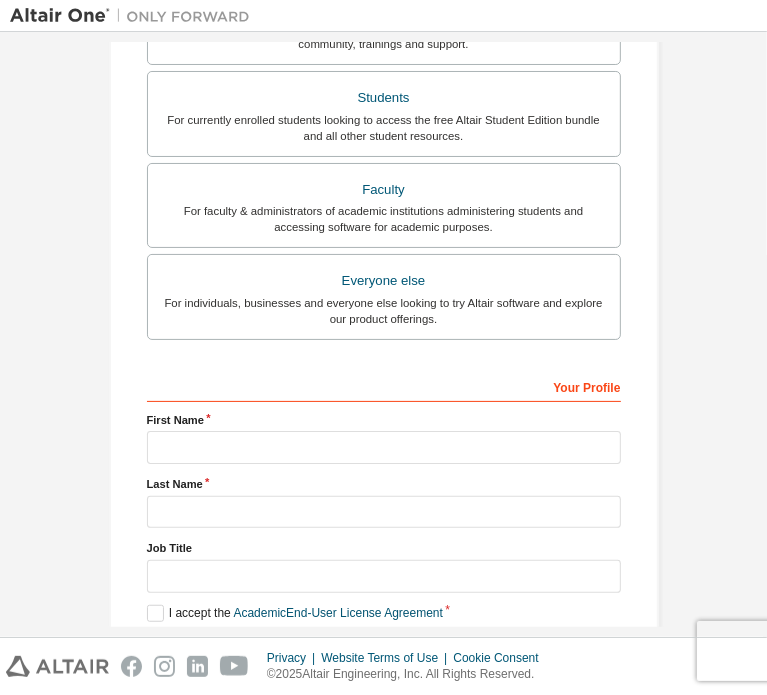 type on "**********" 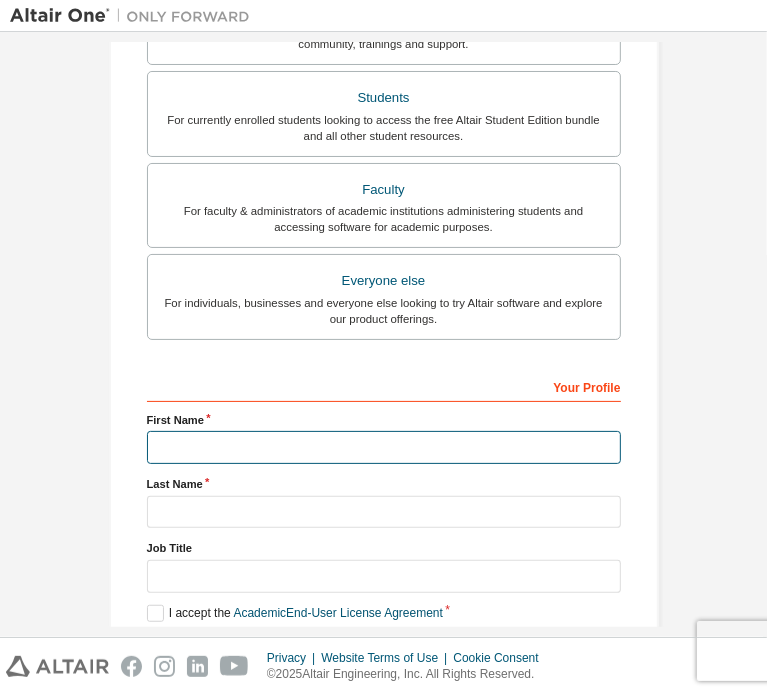 click at bounding box center (384, 447) 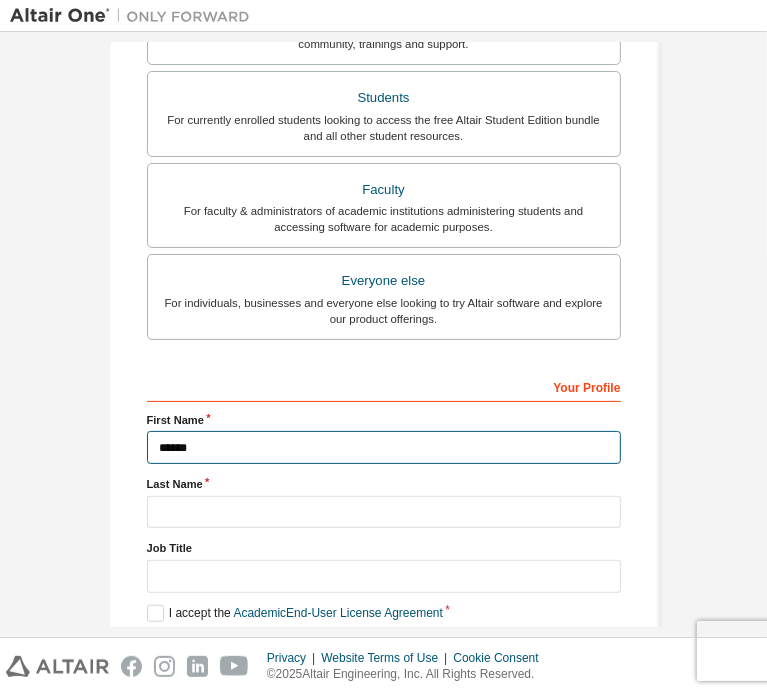 type on "******" 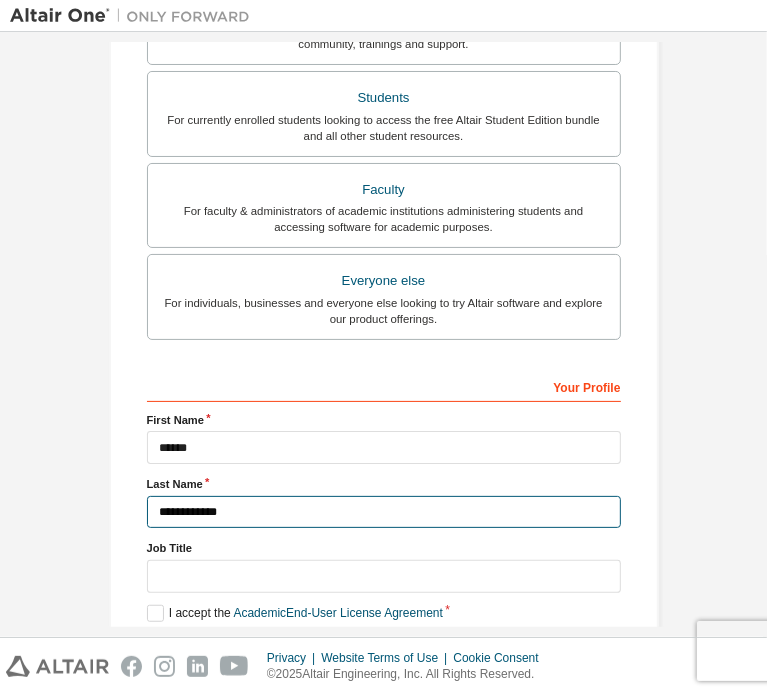 type on "**********" 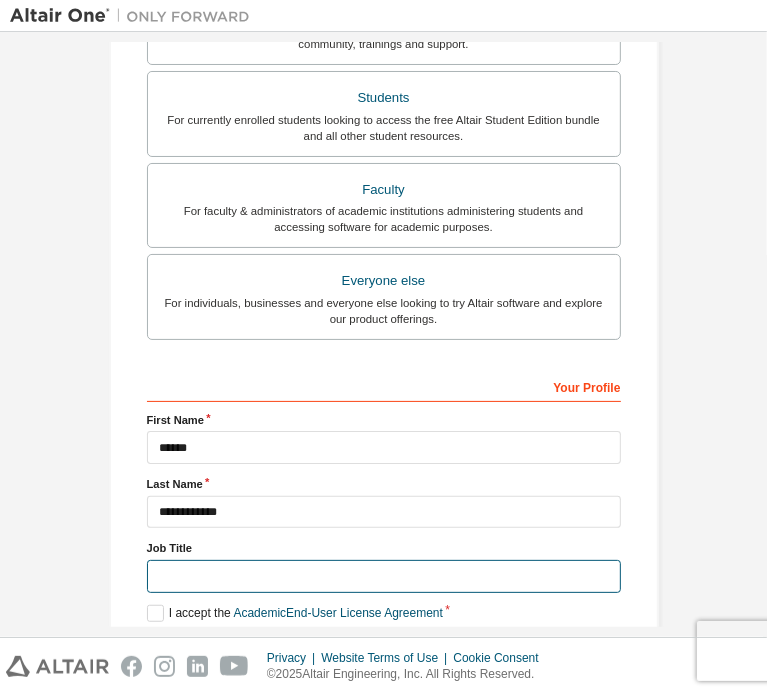 click at bounding box center (384, 576) 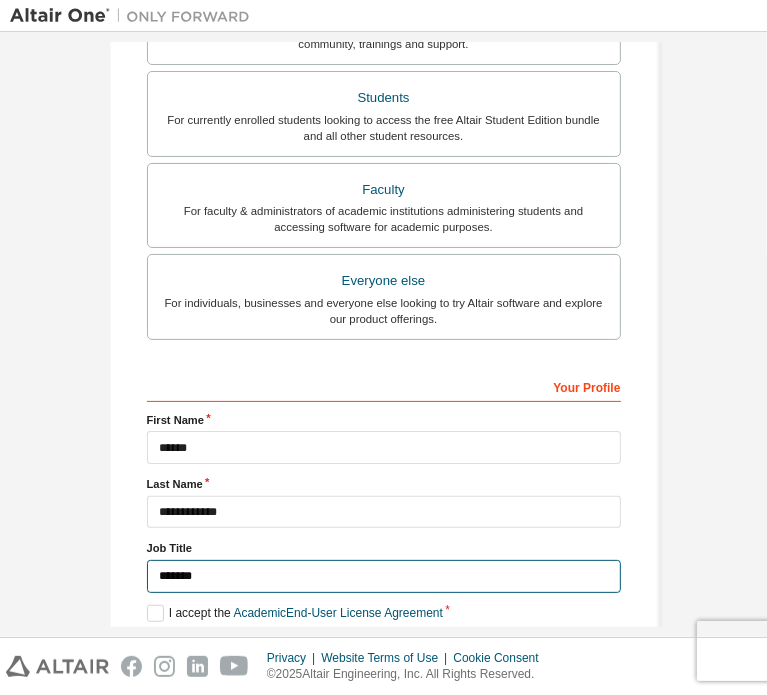 scroll, scrollTop: 469, scrollLeft: 0, axis: vertical 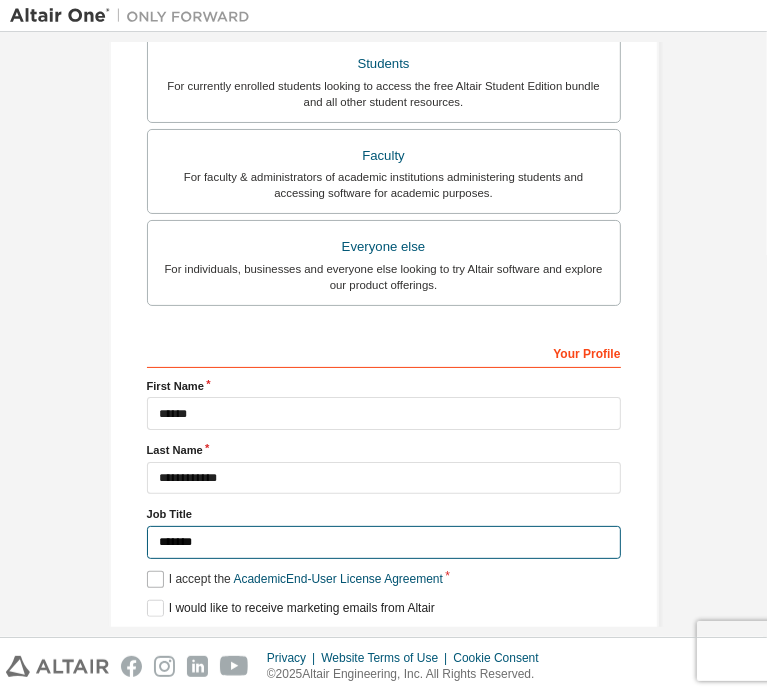 type on "*******" 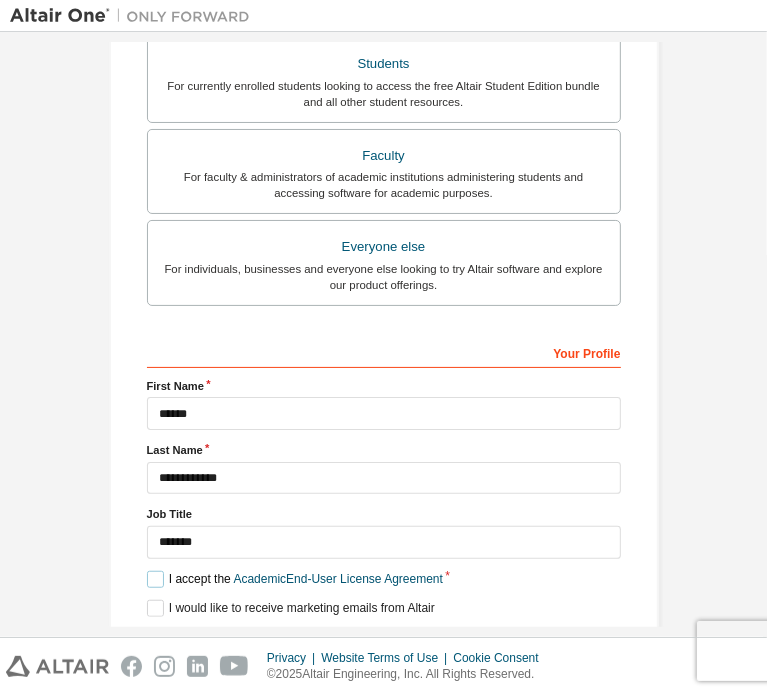 click on "I accept the   Academic   End-User License Agreement" at bounding box center [295, 579] 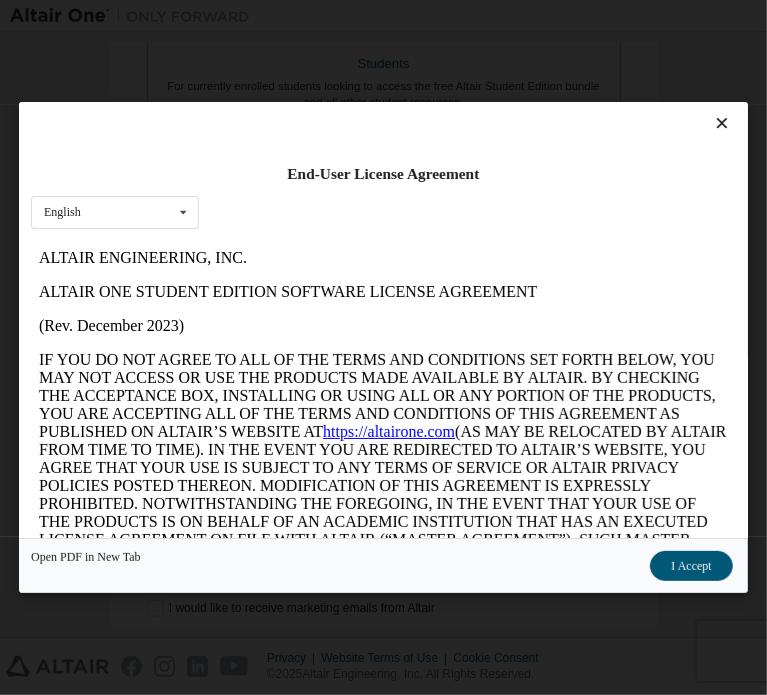 scroll, scrollTop: 0, scrollLeft: 0, axis: both 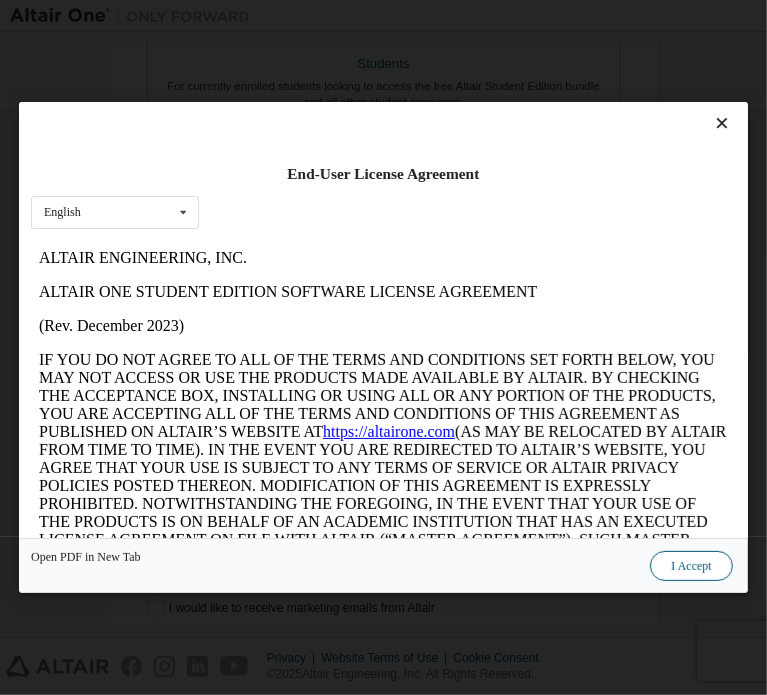 click on "I Accept" at bounding box center (692, 566) 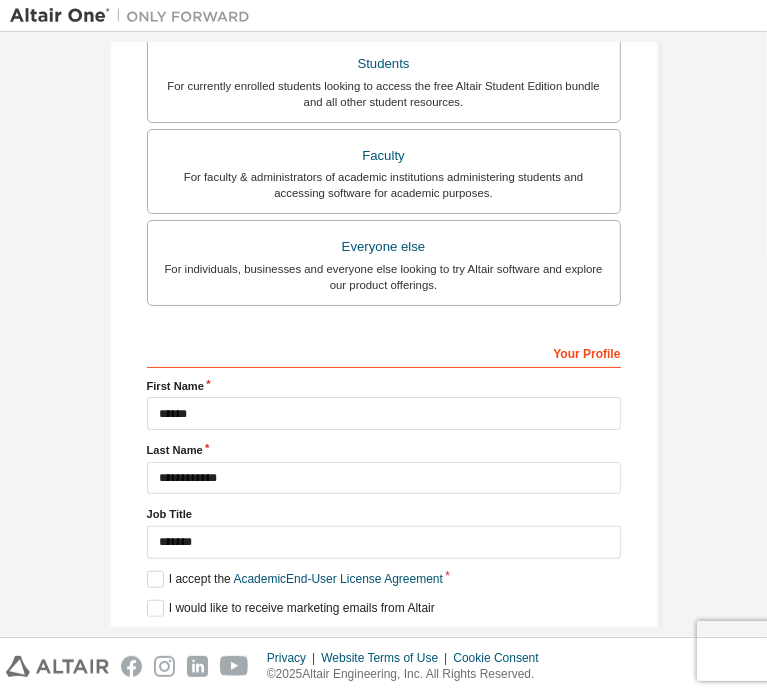 click on "**********" at bounding box center [384, 497] 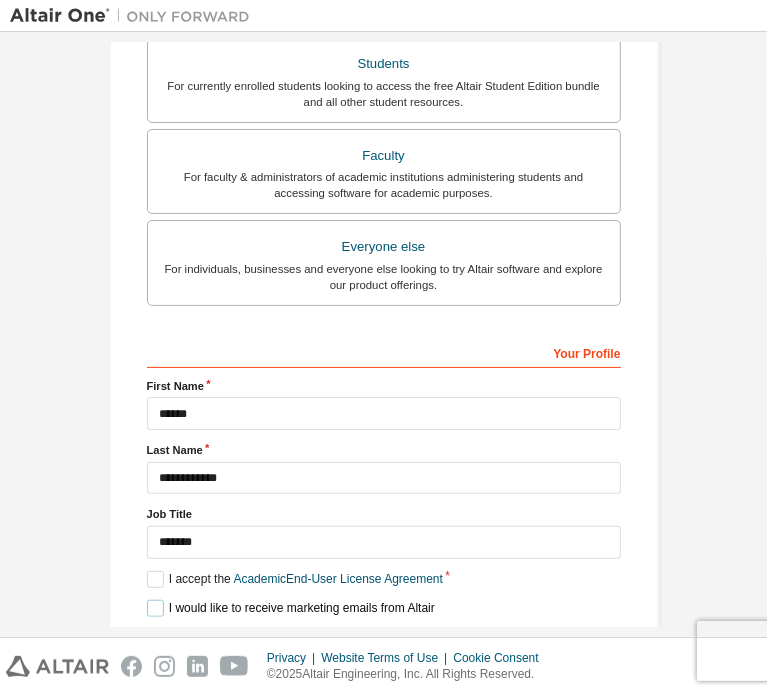 click on "I would like to receive marketing emails from Altair" at bounding box center (291, 608) 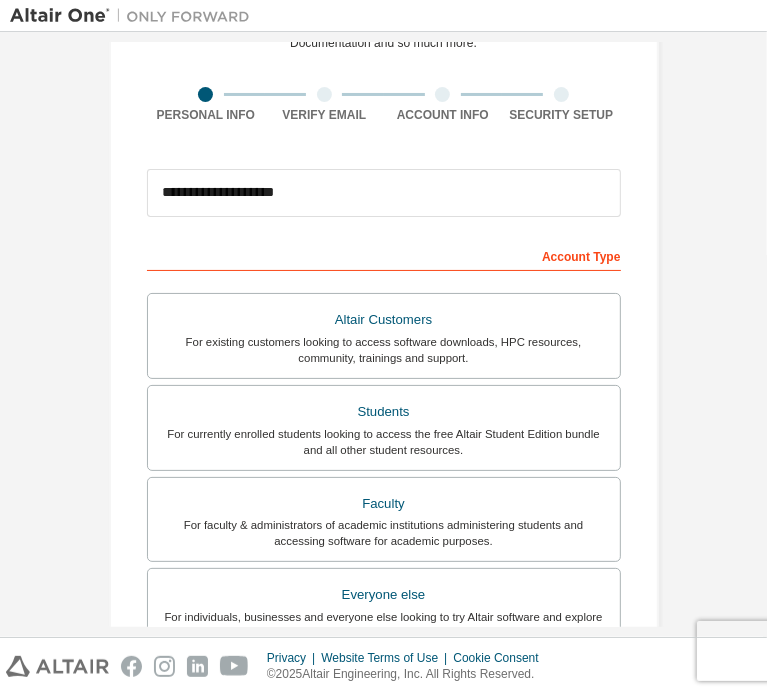 scroll, scrollTop: 469, scrollLeft: 0, axis: vertical 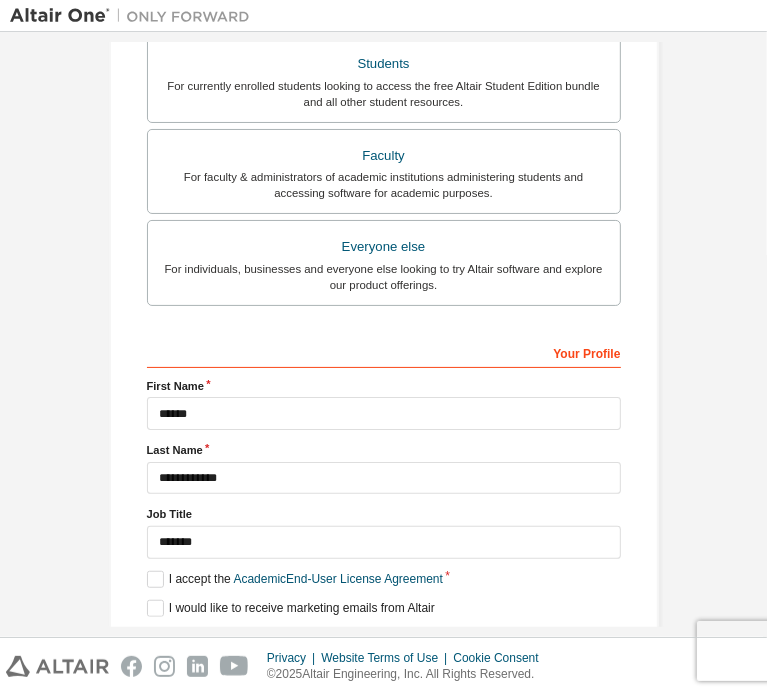 click on "Next" at bounding box center (382, 644) 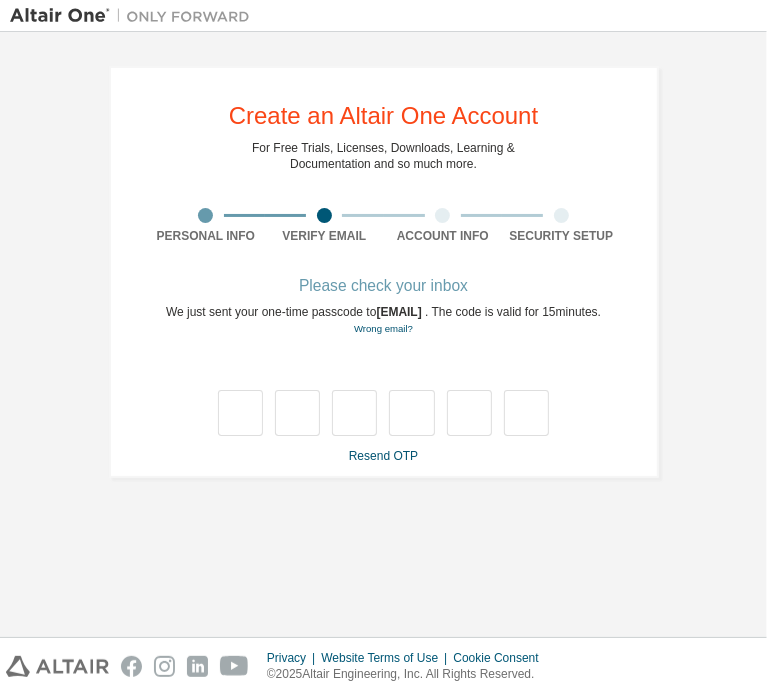type on "*" 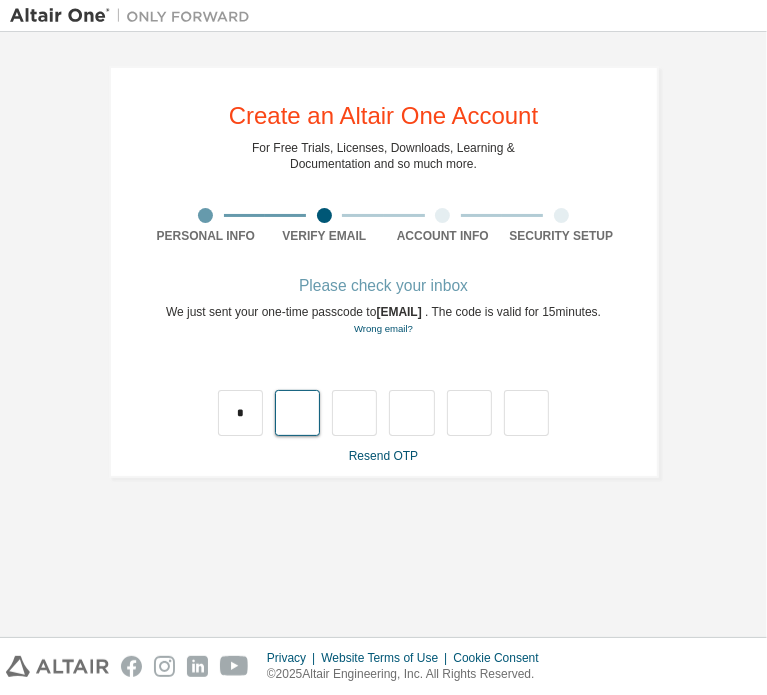 type on "*" 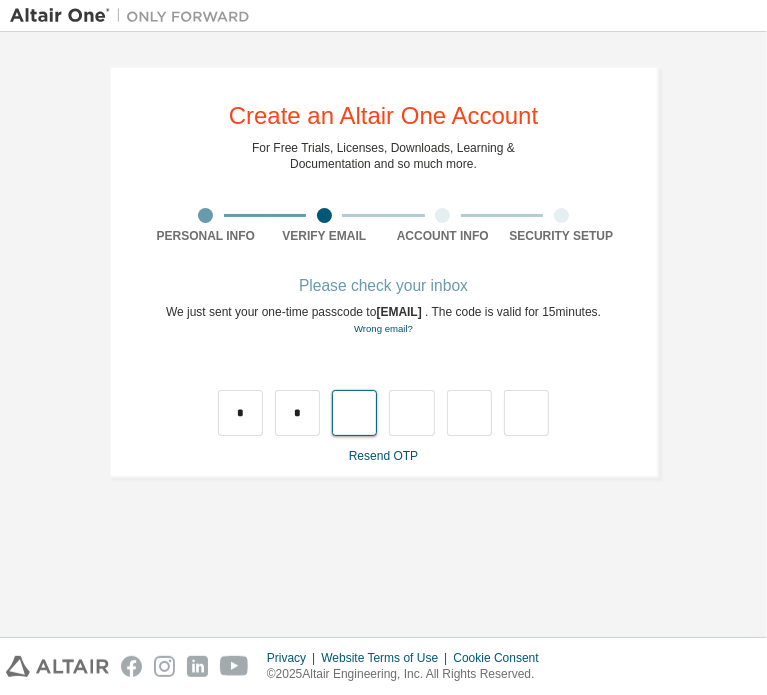 type on "*" 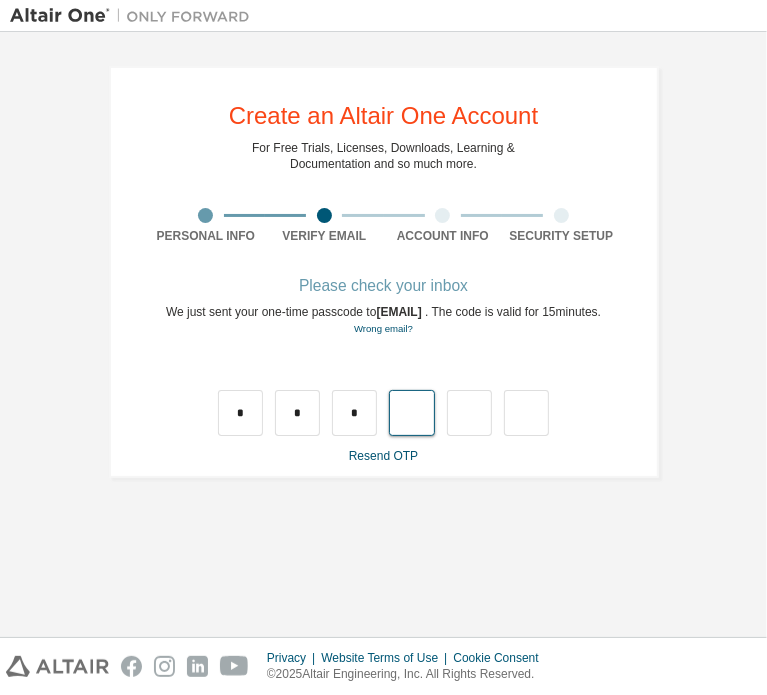 type on "*" 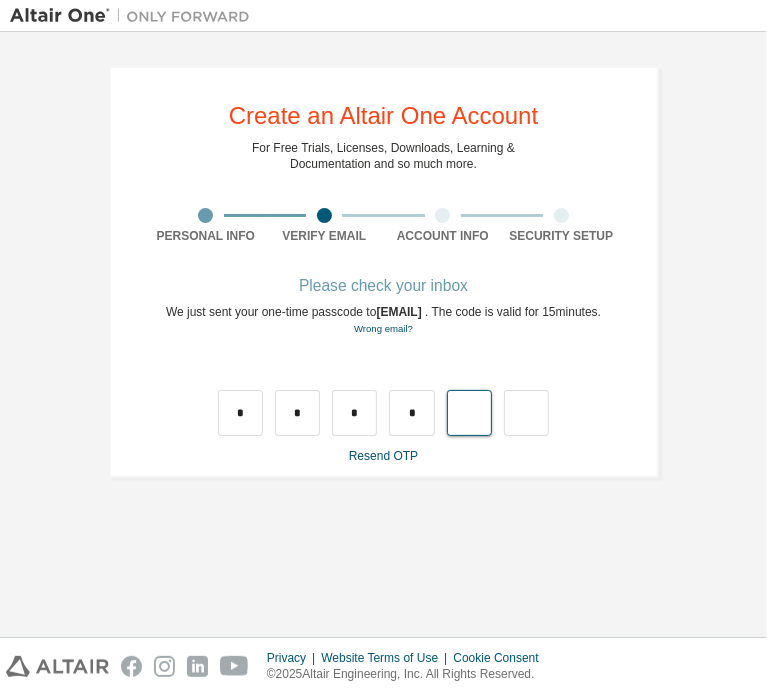 type on "*" 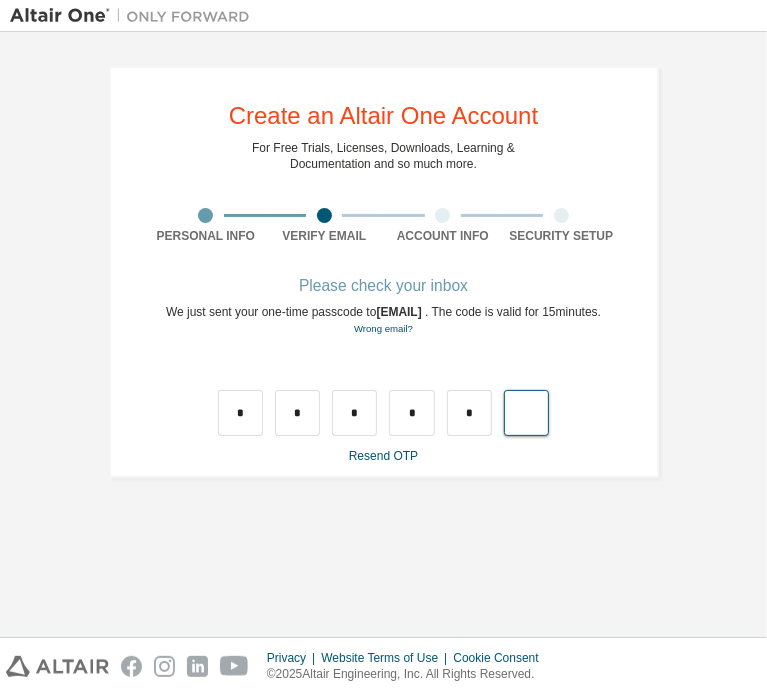 type on "*" 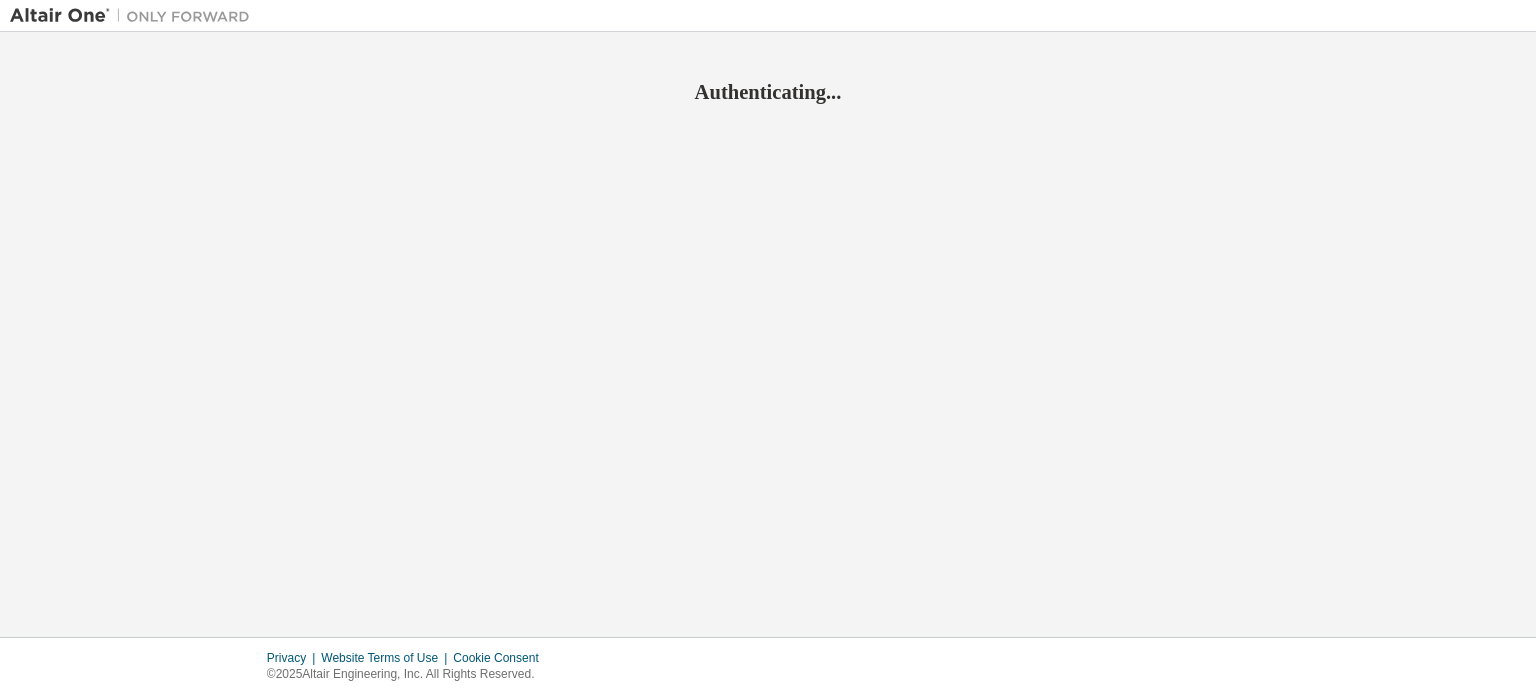 scroll, scrollTop: 0, scrollLeft: 0, axis: both 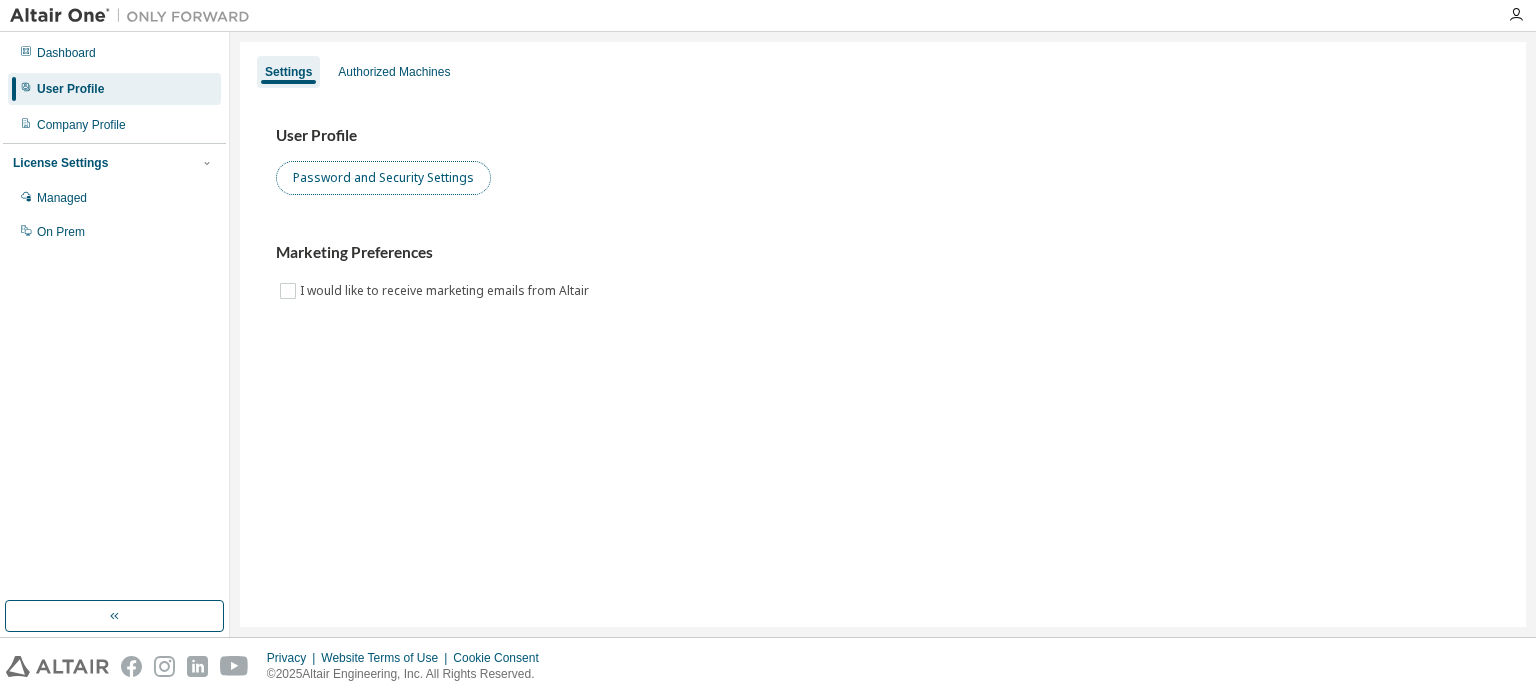 click on "Password and Security Settings" at bounding box center [383, 178] 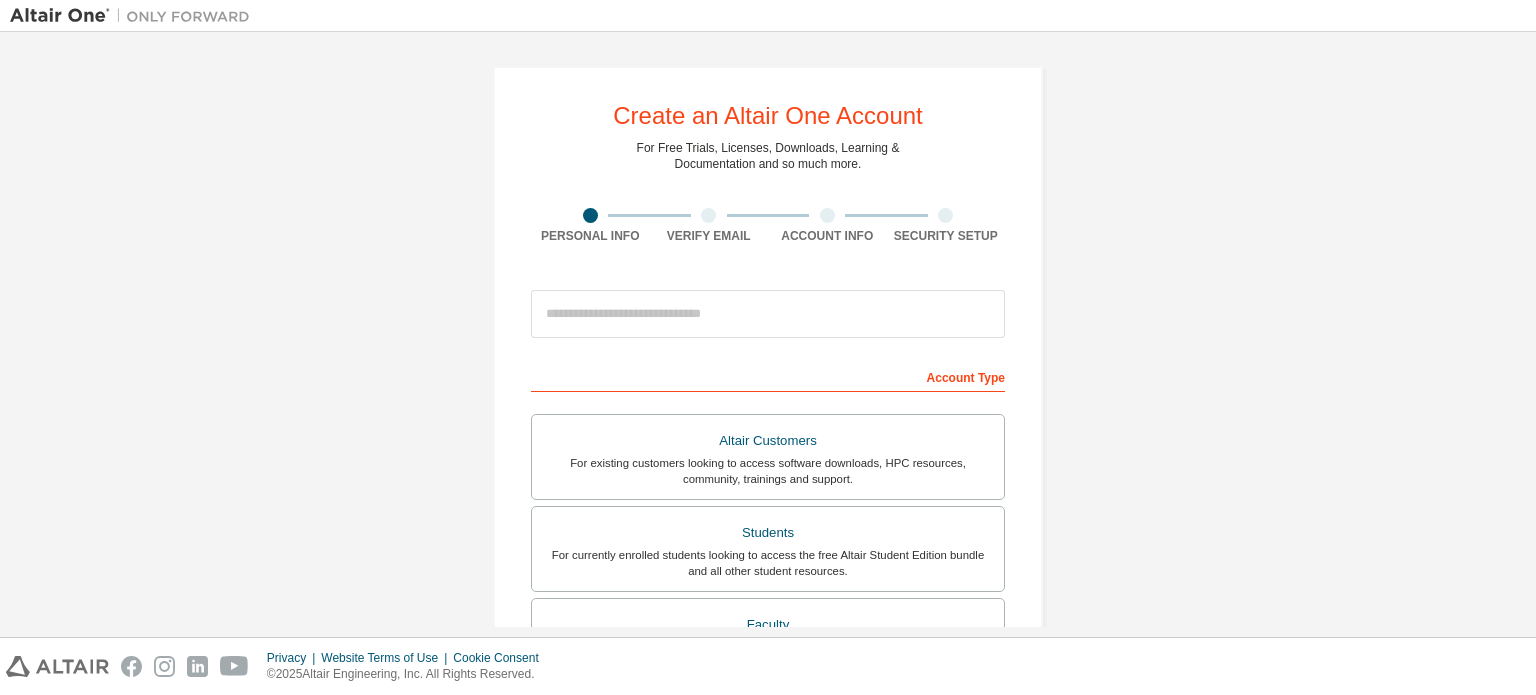scroll, scrollTop: 0, scrollLeft: 0, axis: both 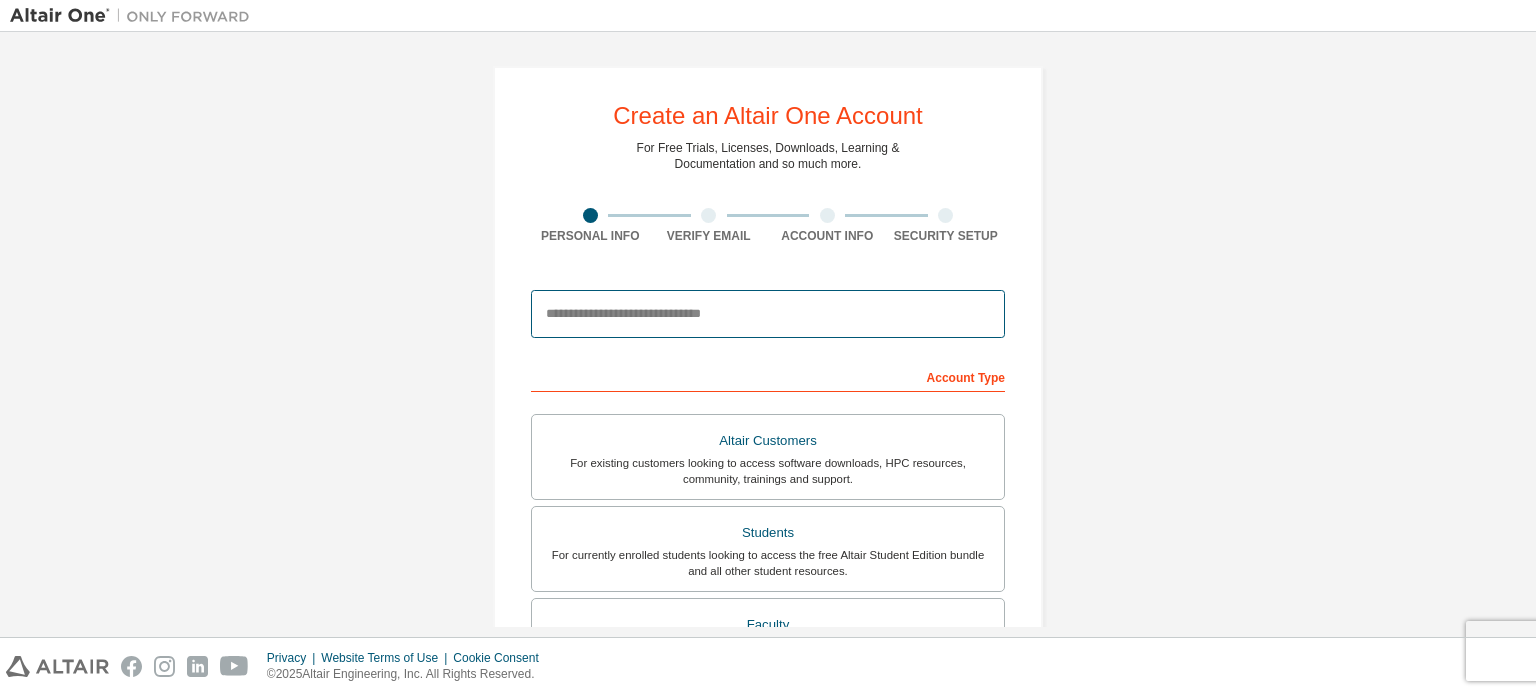 click at bounding box center (768, 314) 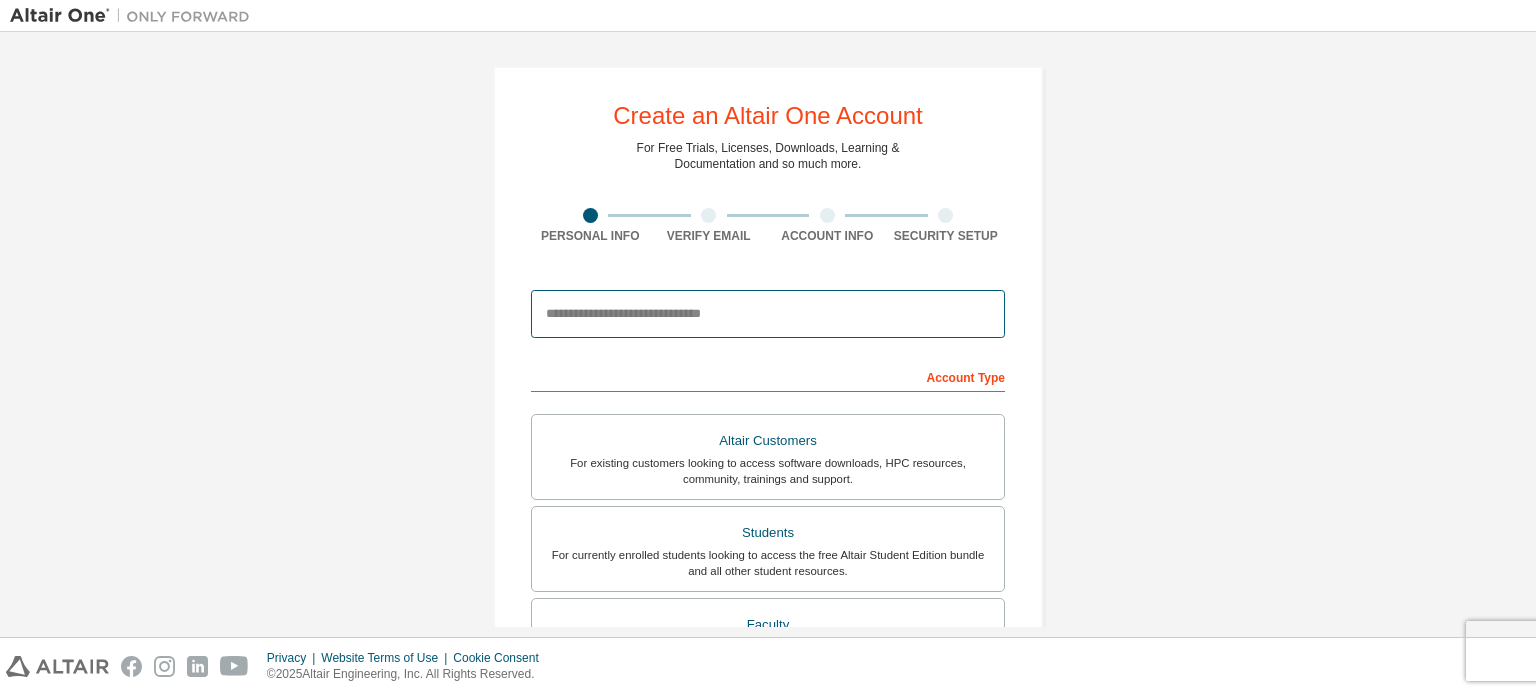 type on "**********" 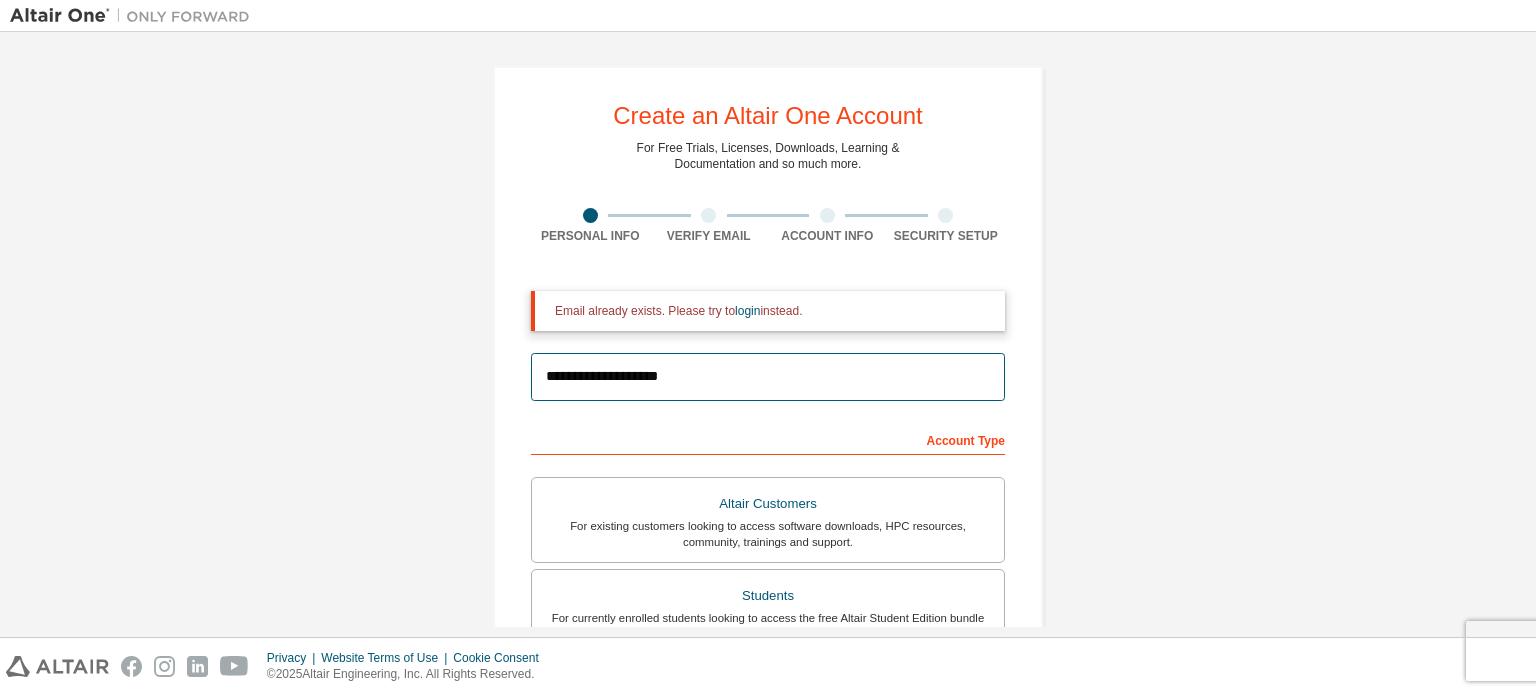 scroll, scrollTop: 198, scrollLeft: 0, axis: vertical 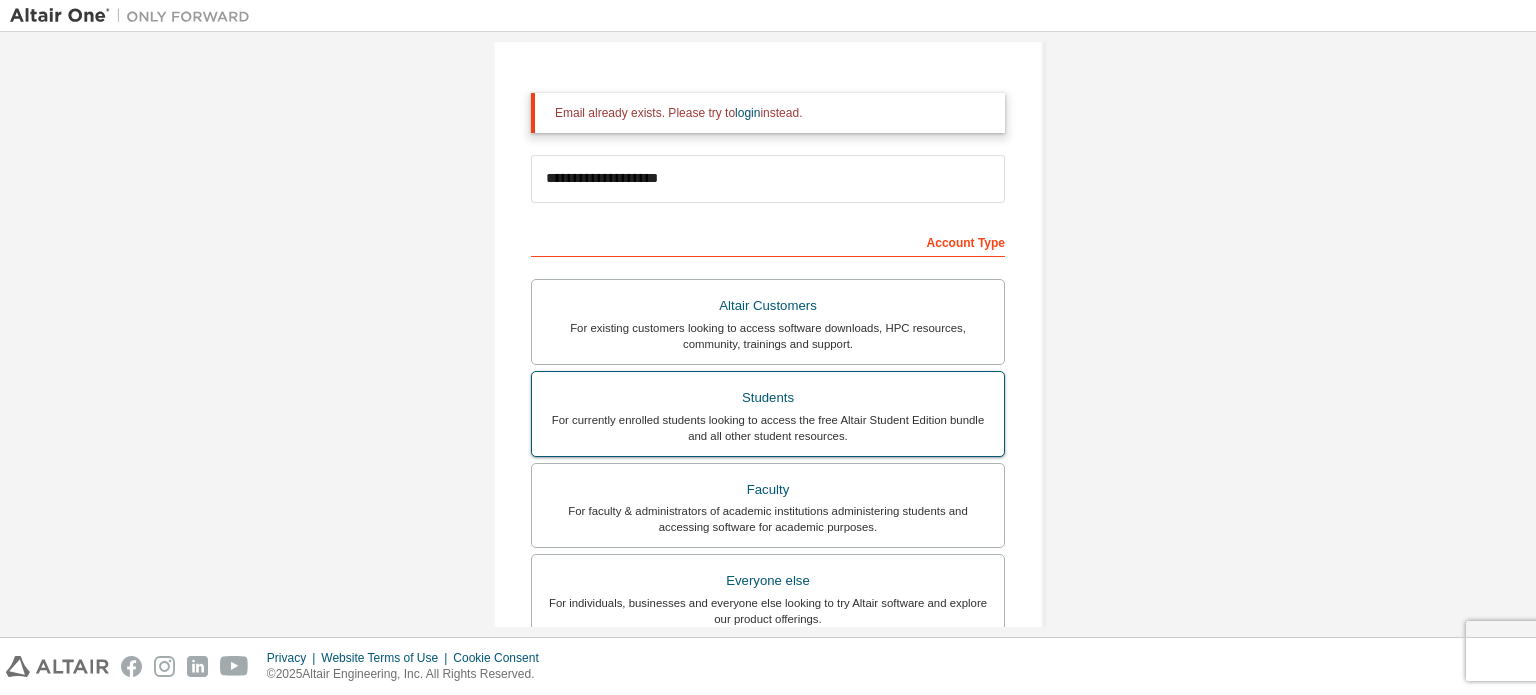click on "For currently enrolled students looking to access the free Altair Student Edition bundle and all other student resources." at bounding box center (768, 428) 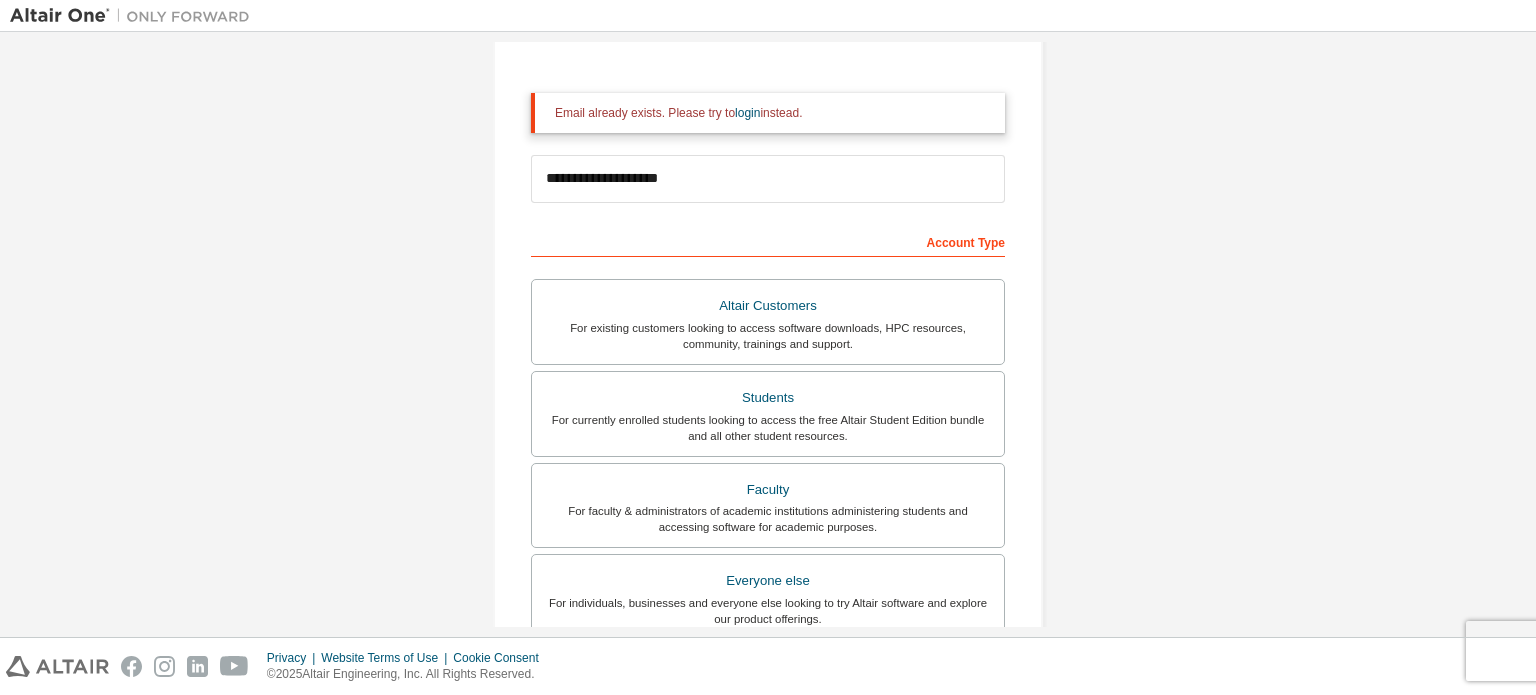 scroll, scrollTop: 532, scrollLeft: 0, axis: vertical 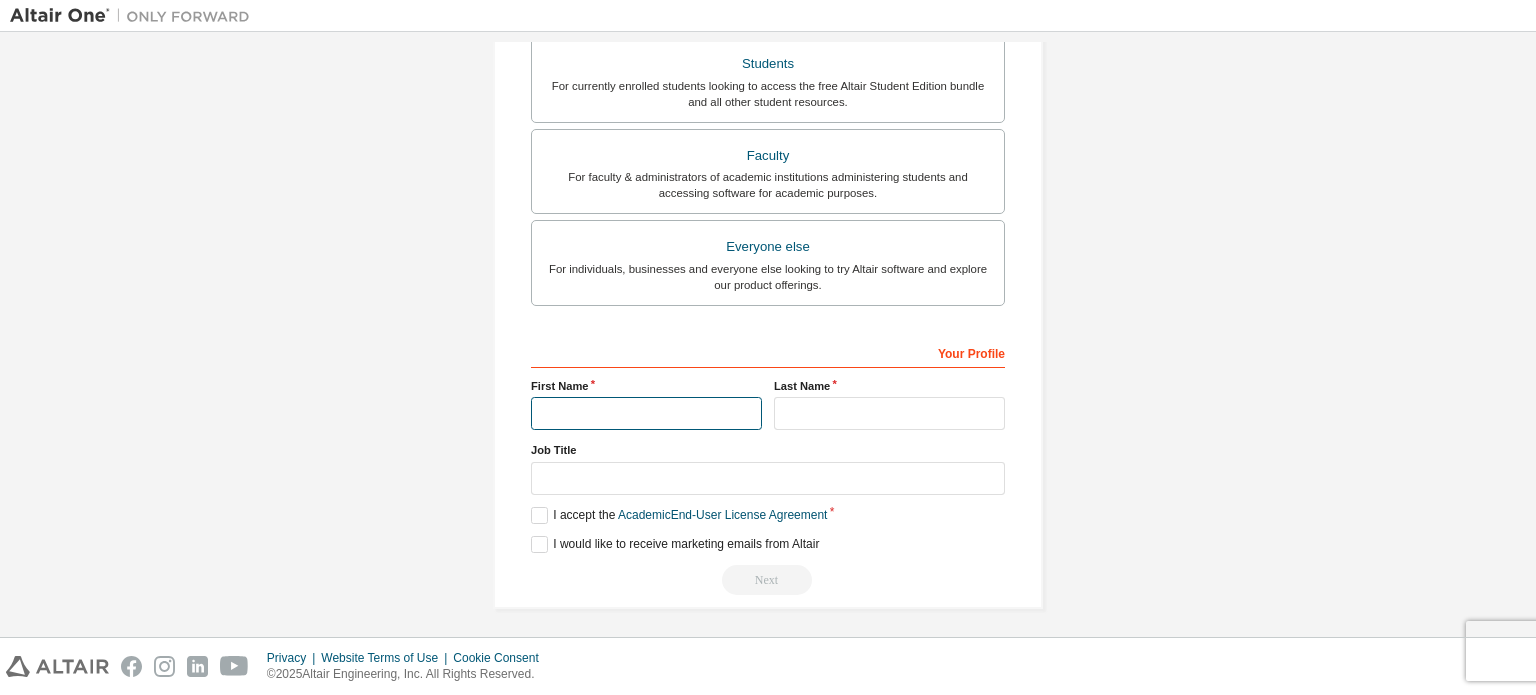 click at bounding box center [646, 413] 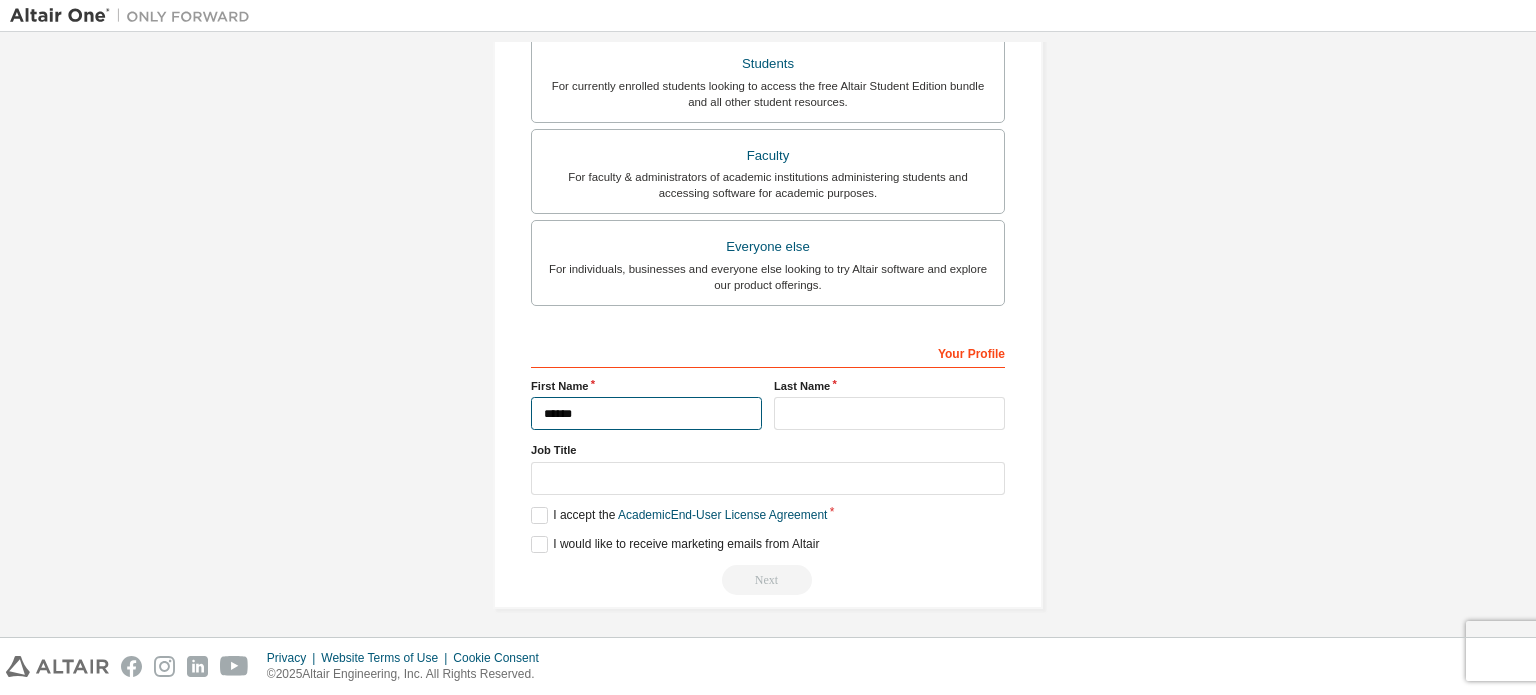 type on "******" 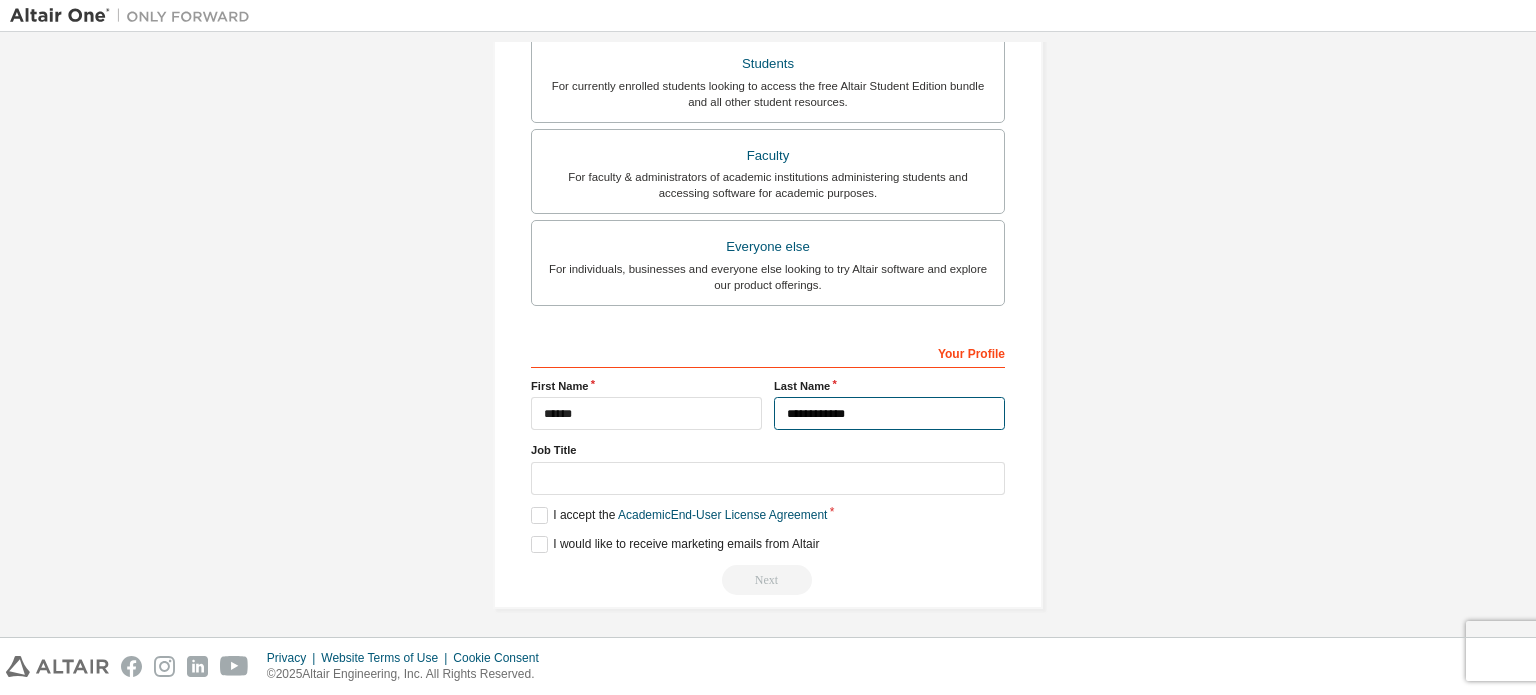 type on "**********" 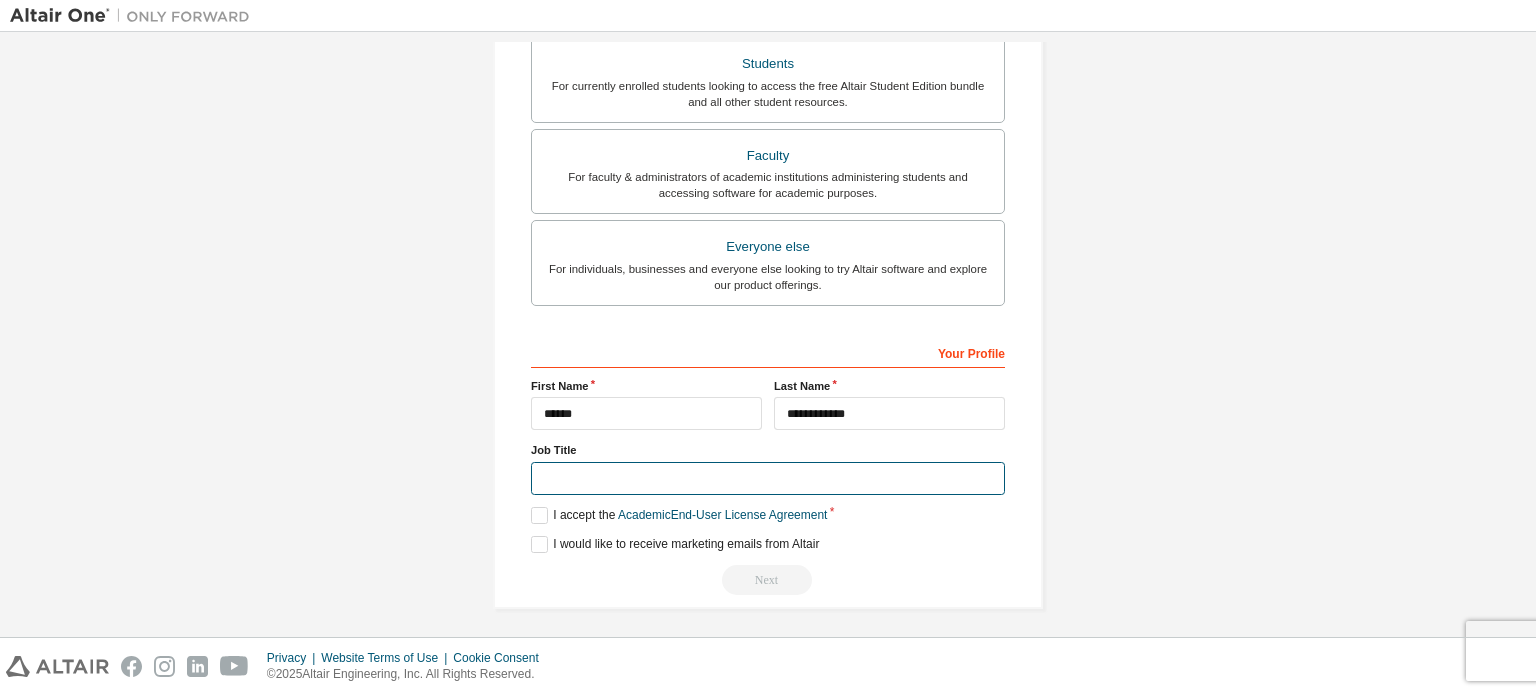 click at bounding box center (768, 478) 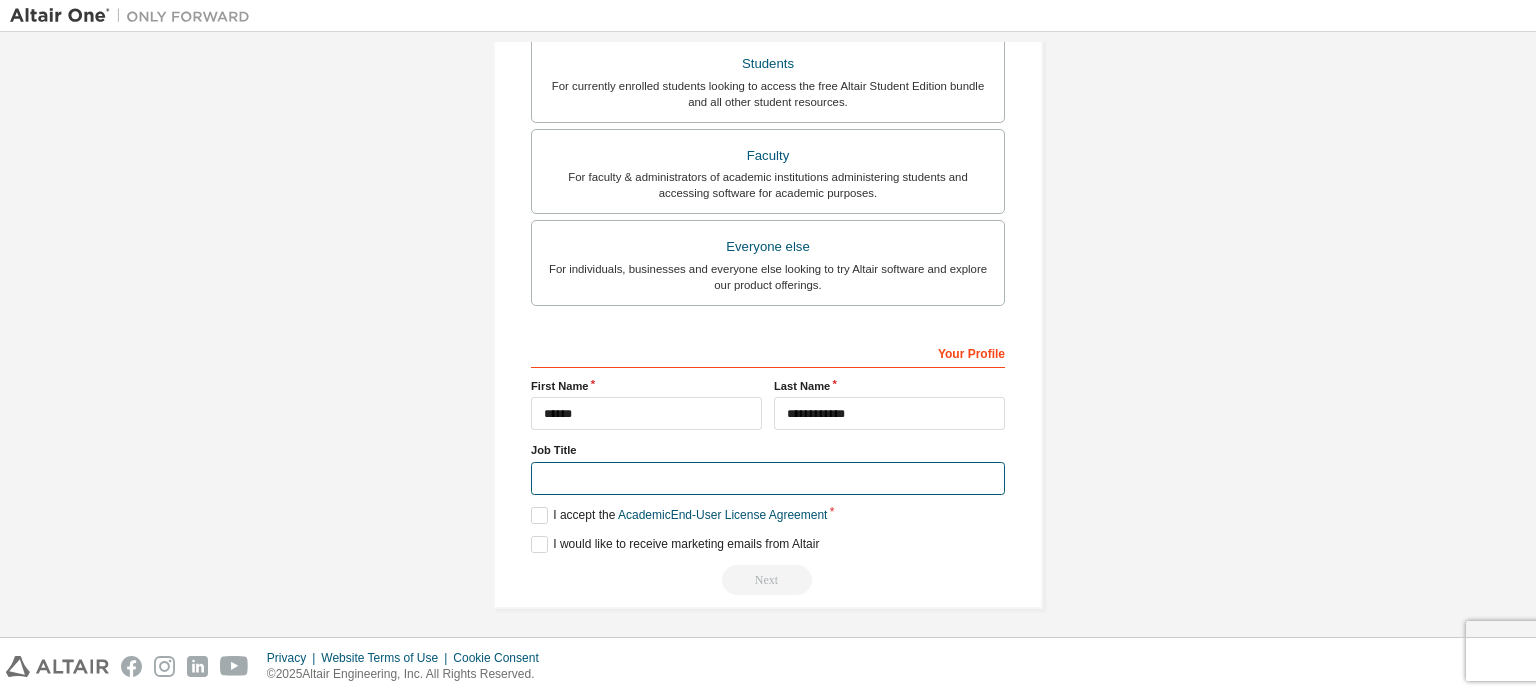 type on "*******" 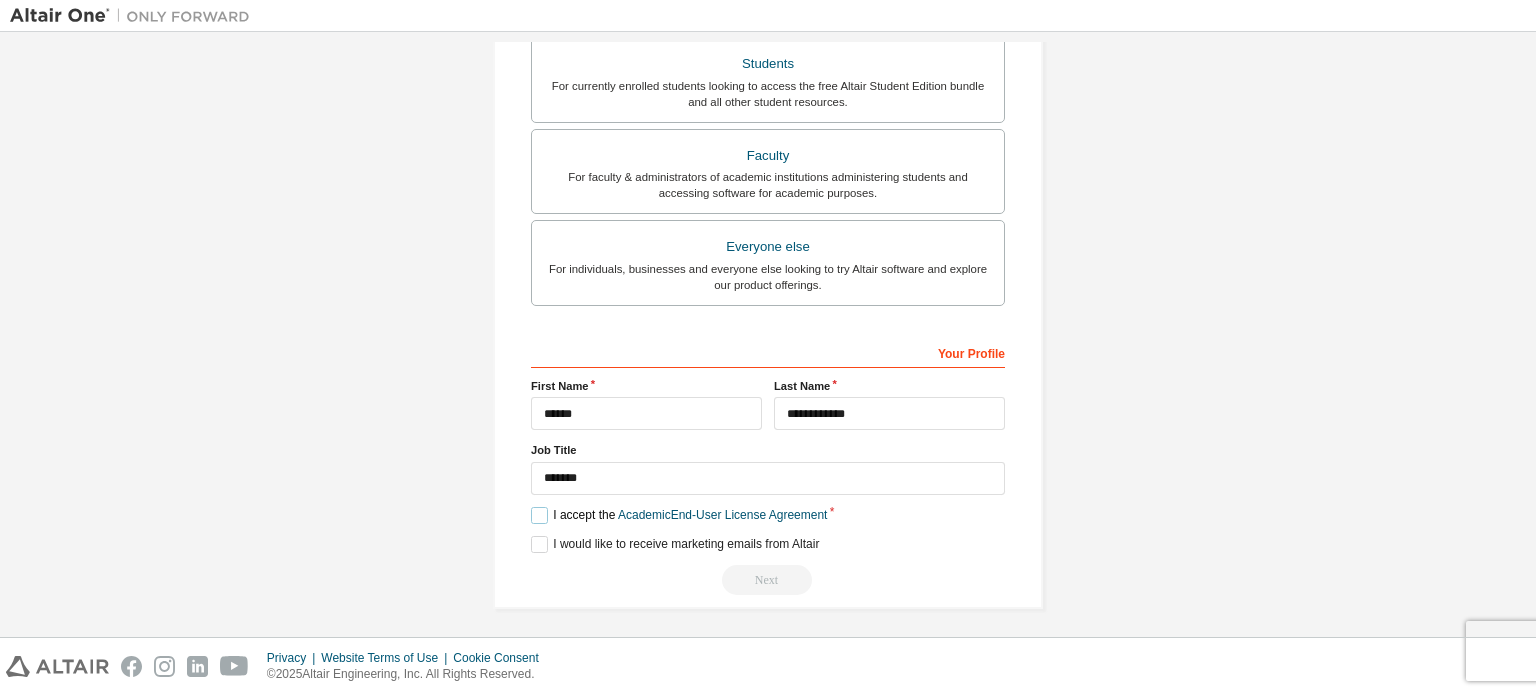 click on "I accept the   Academic   End-User License Agreement" at bounding box center [679, 515] 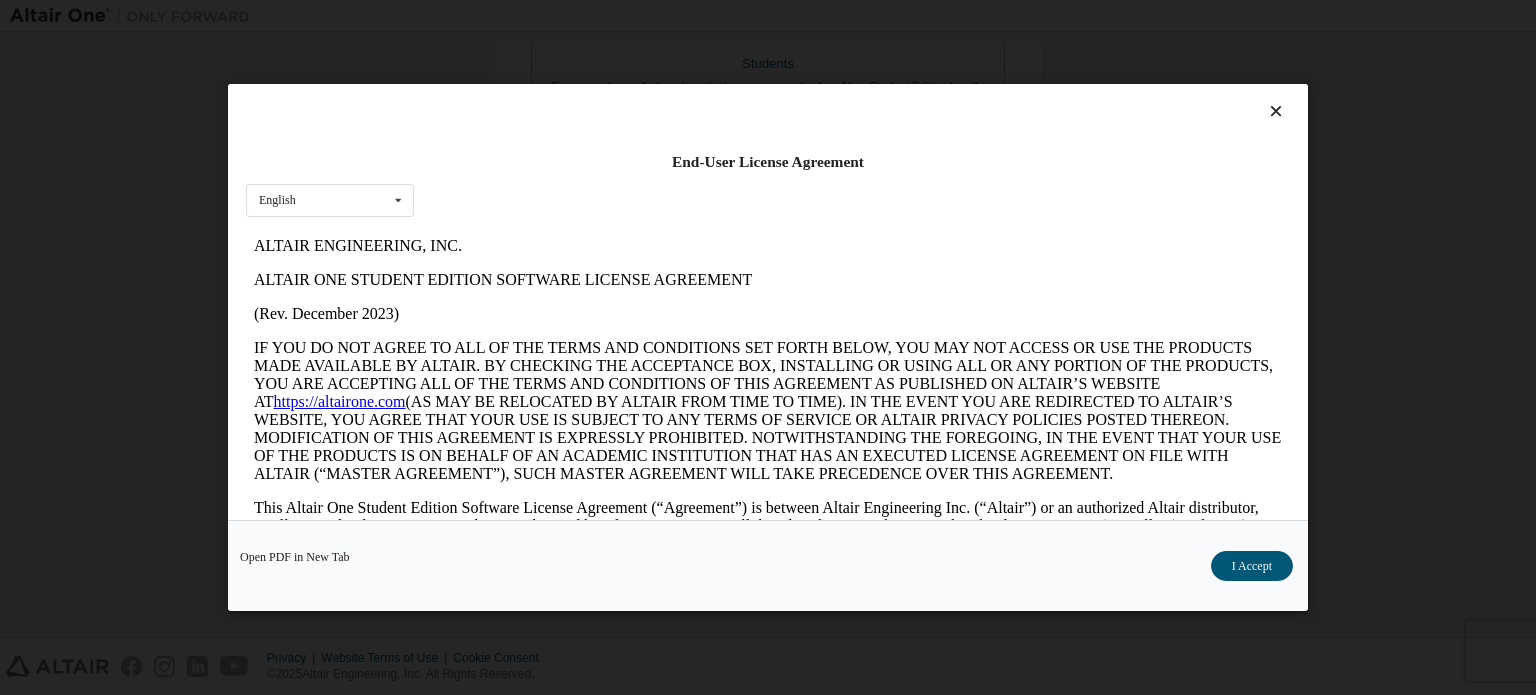scroll, scrollTop: 0, scrollLeft: 0, axis: both 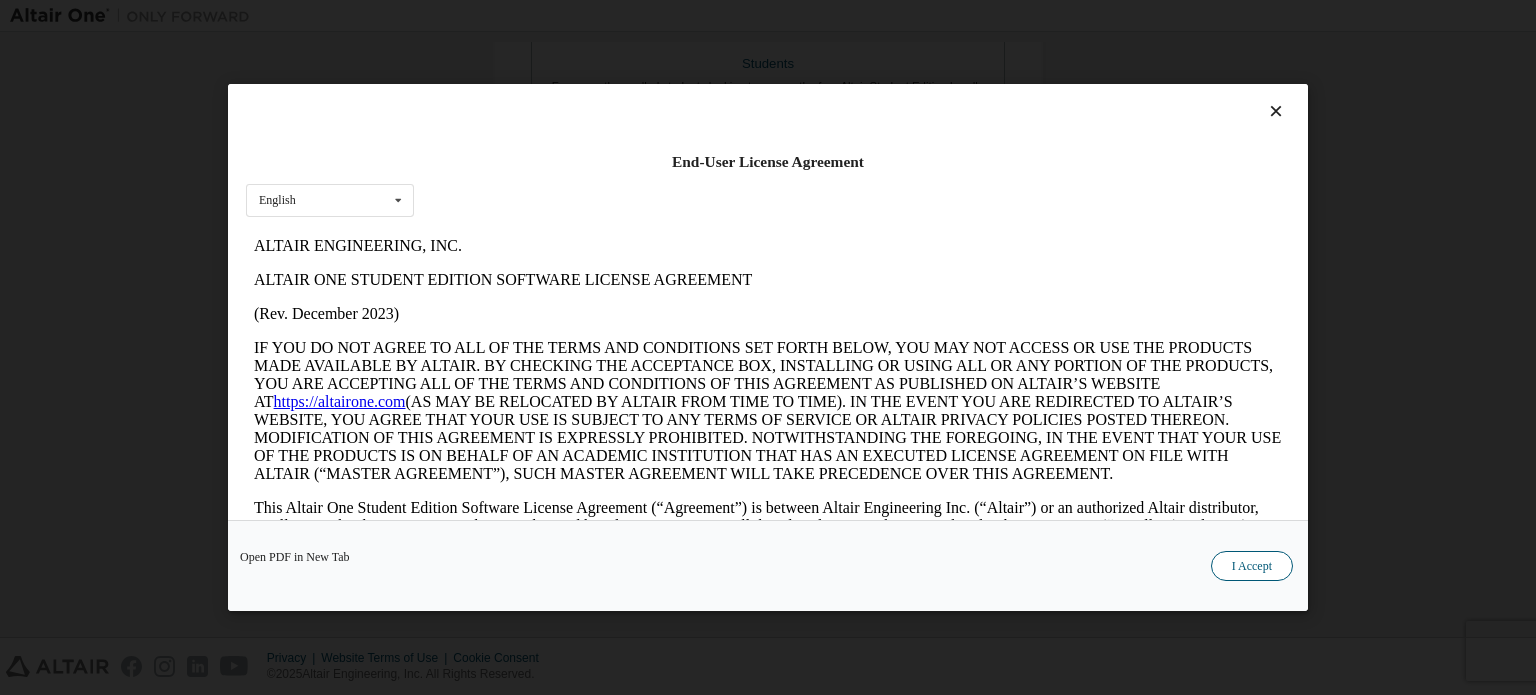 click on "I Accept" at bounding box center [1252, 566] 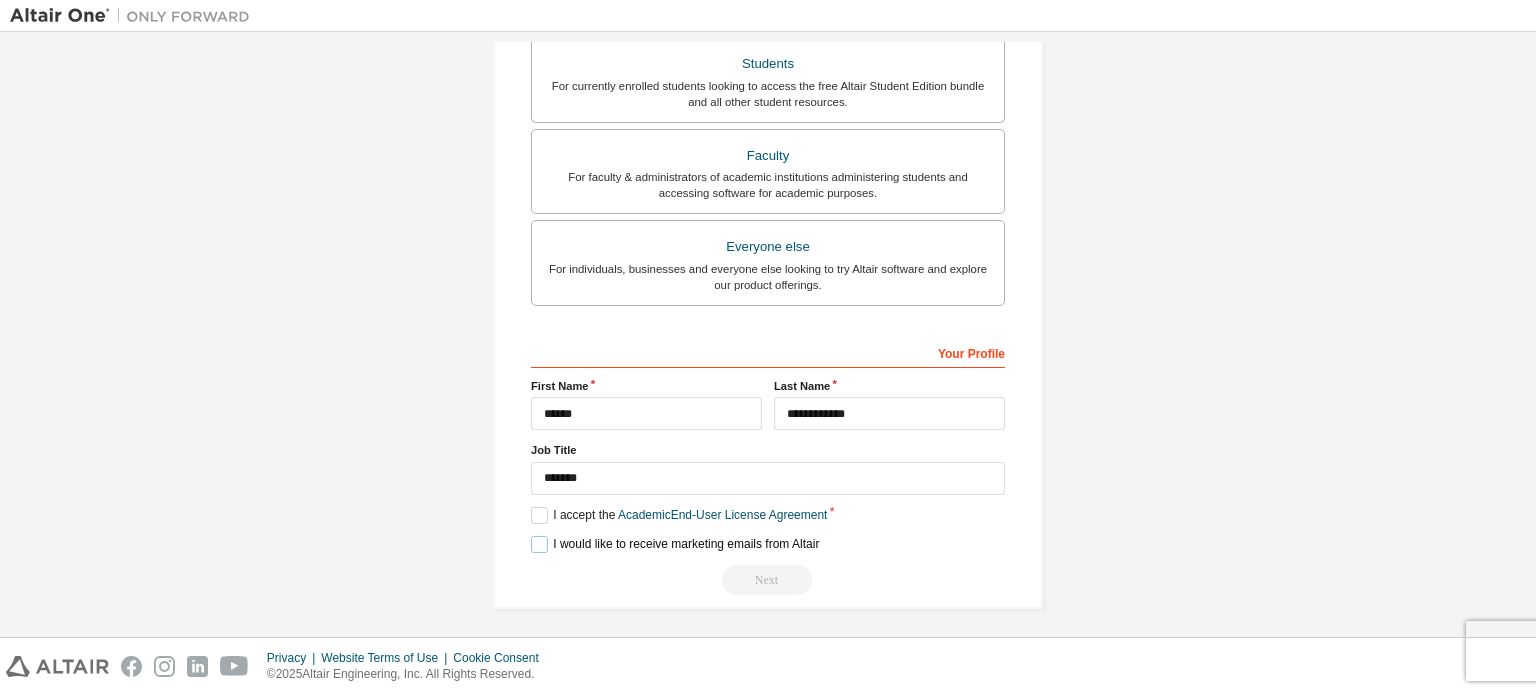 click on "I would like to receive marketing emails from Altair" at bounding box center [675, 544] 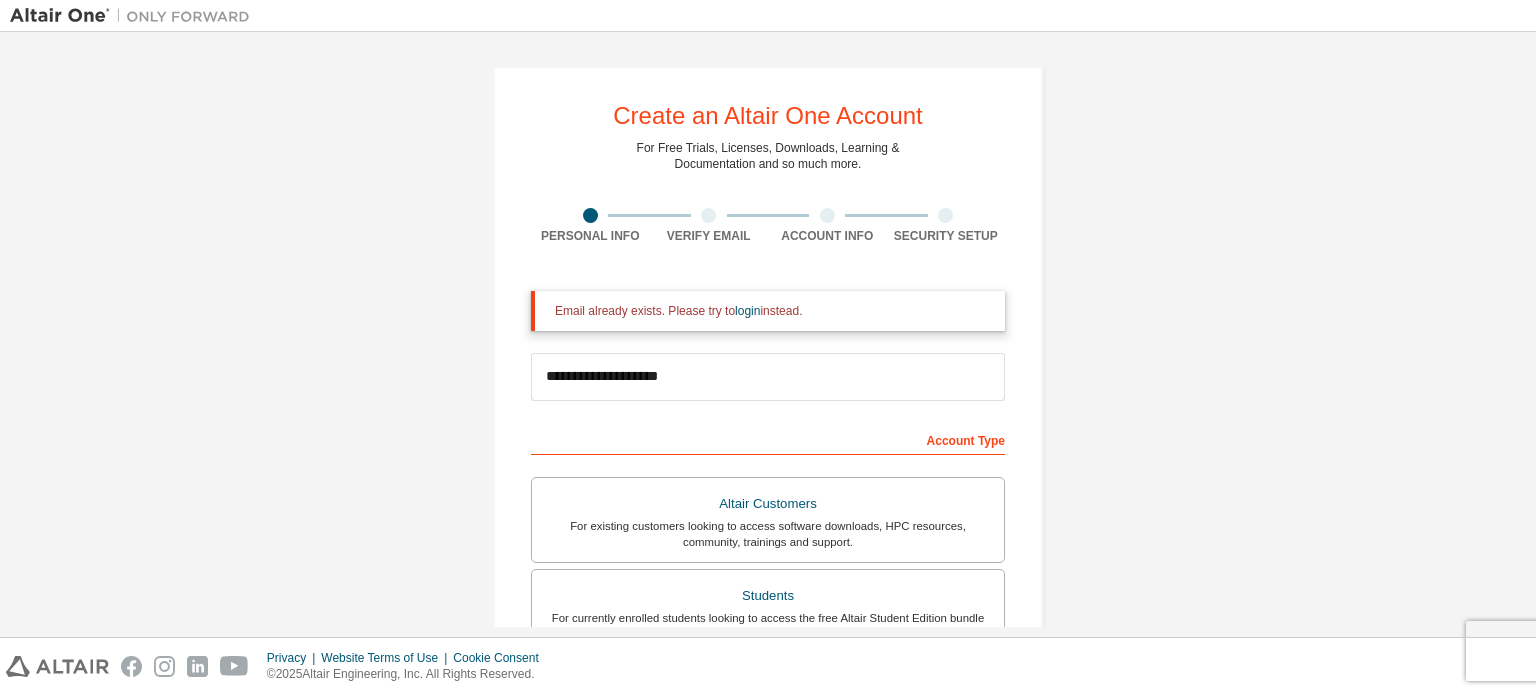 click on "Email already exists. Please try to  login  instead." at bounding box center (772, 311) 